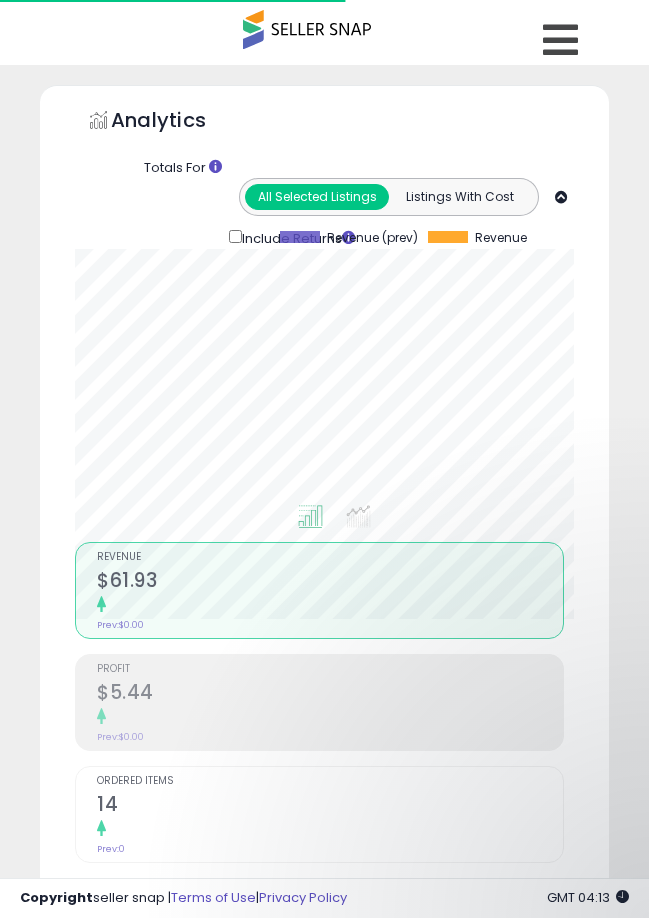 scroll, scrollTop: 0, scrollLeft: 0, axis: both 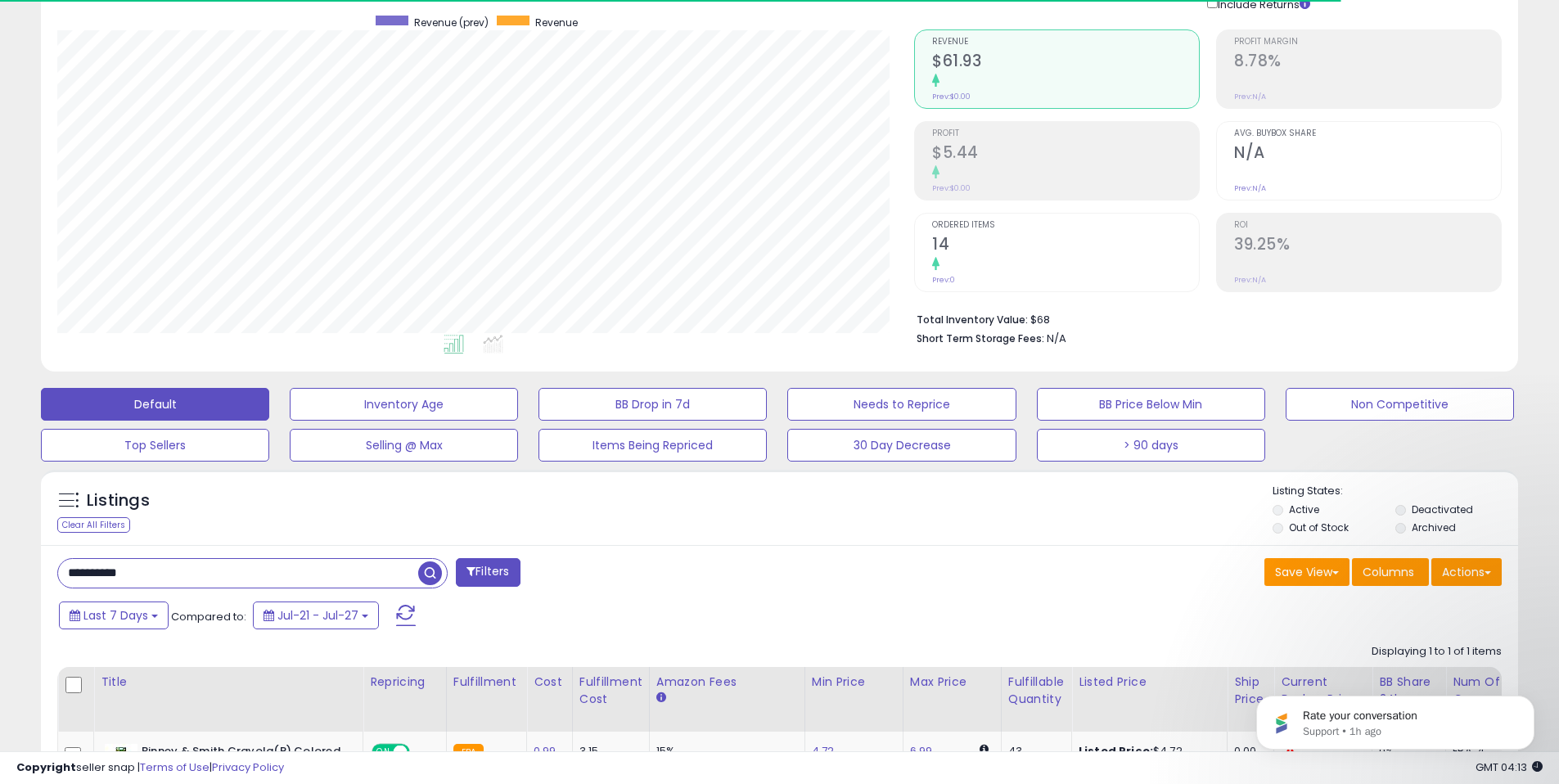 click on "**********" at bounding box center (238, 573) 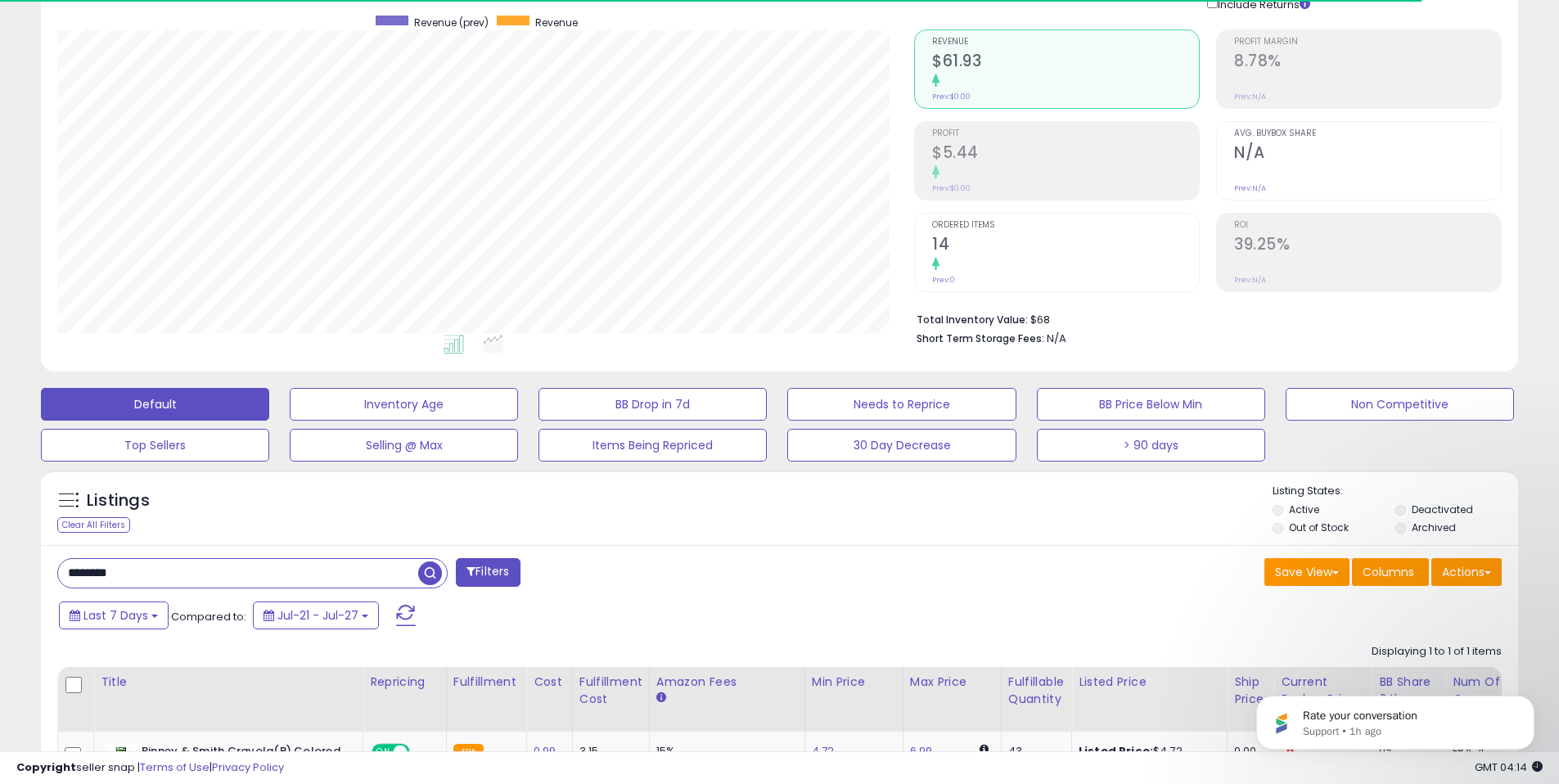 type on "*******" 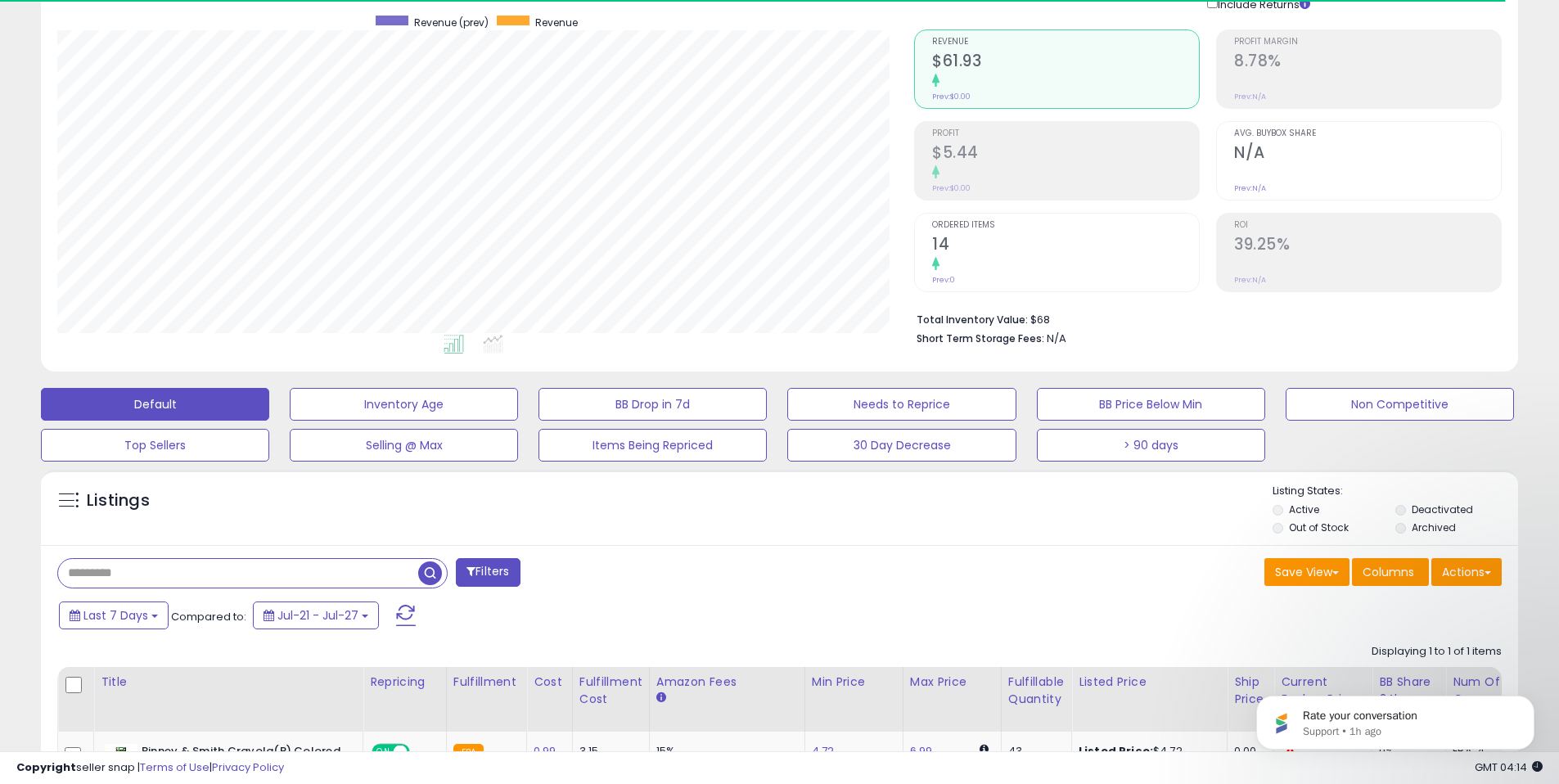 type 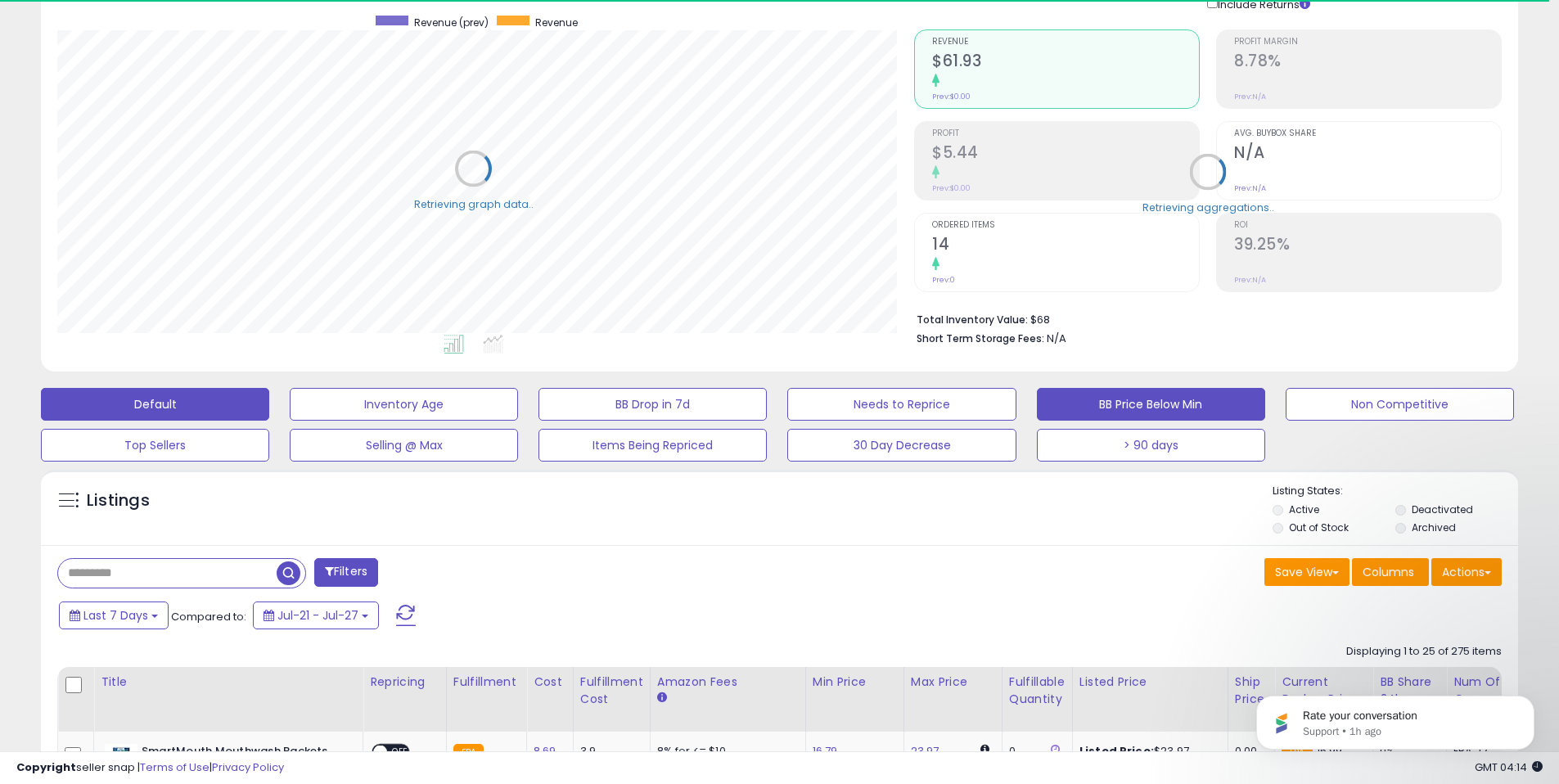 scroll, scrollTop: 336, scrollLeft: 857, axis: both 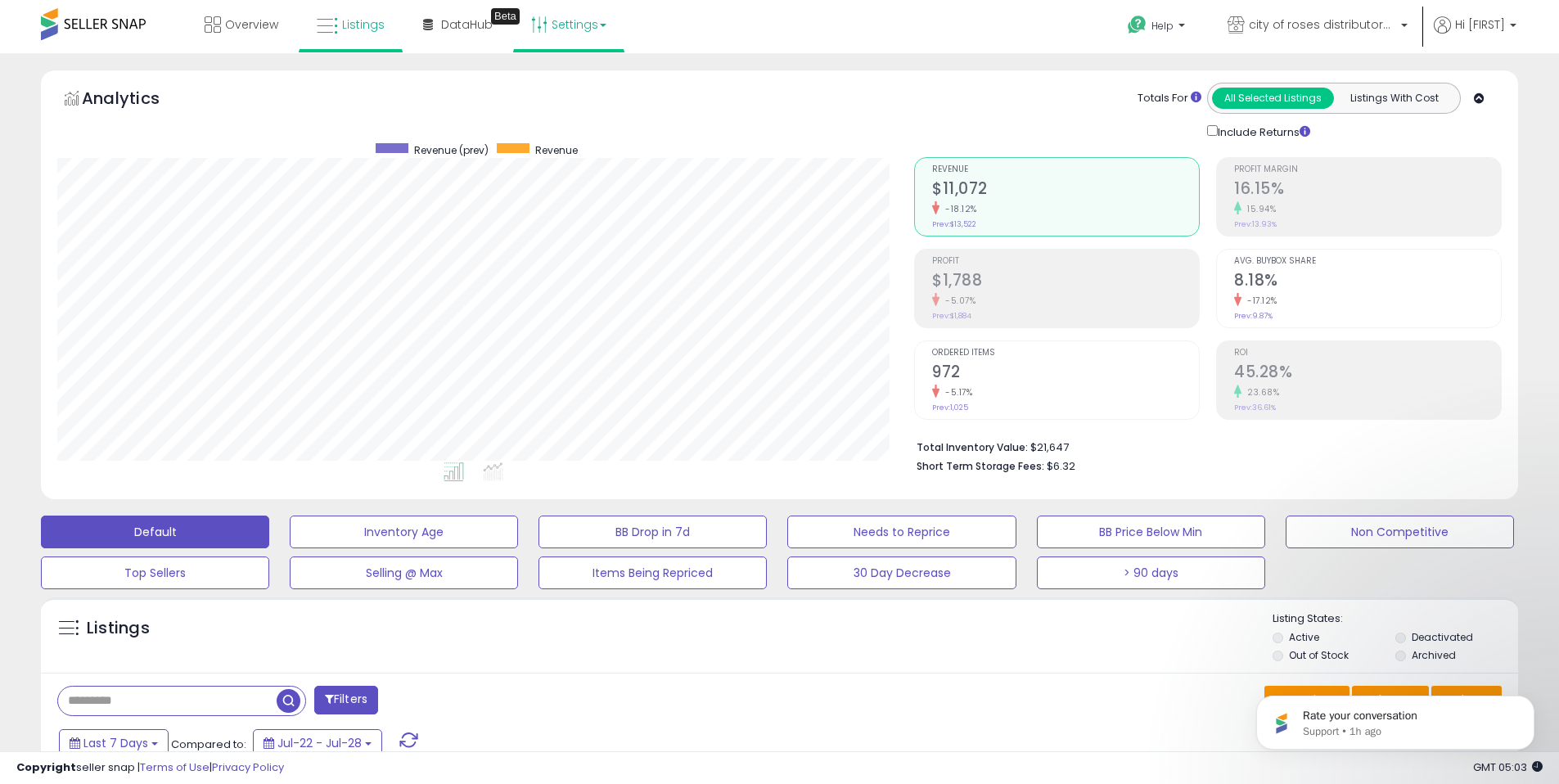 click on "Settings" at bounding box center (569, 25) 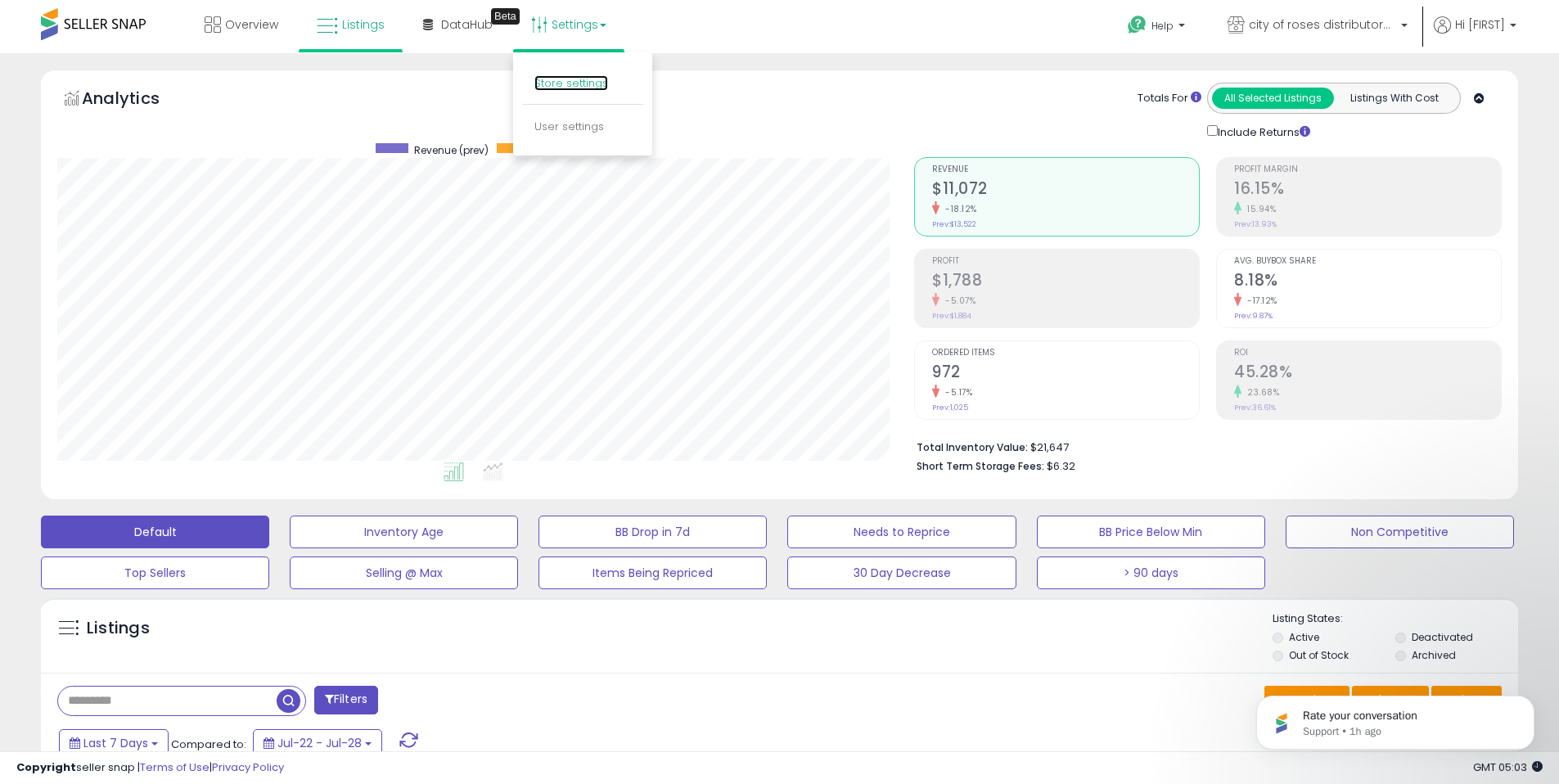 click on "Store
settings" at bounding box center [571, 83] 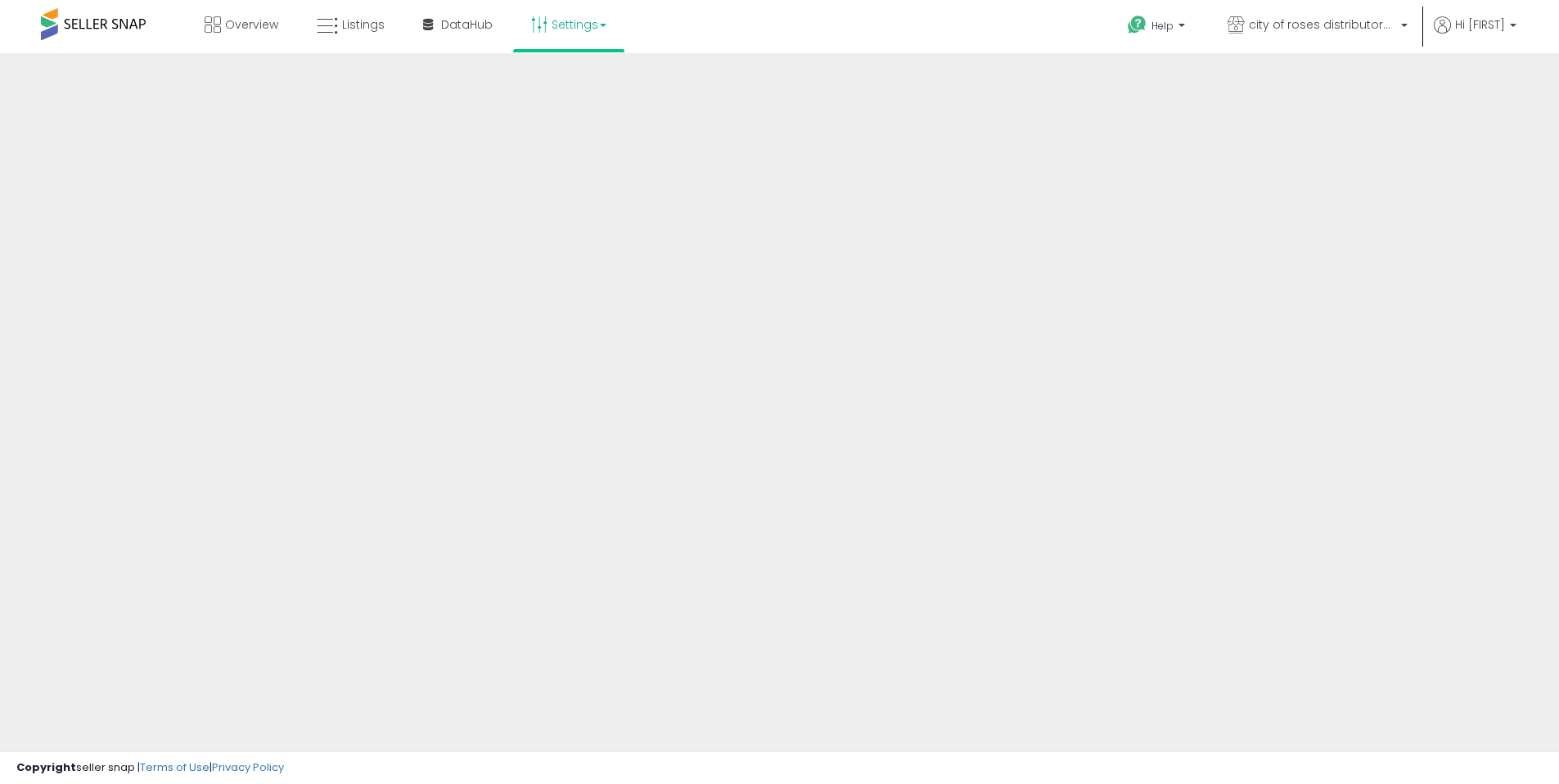 scroll, scrollTop: 0, scrollLeft: 0, axis: both 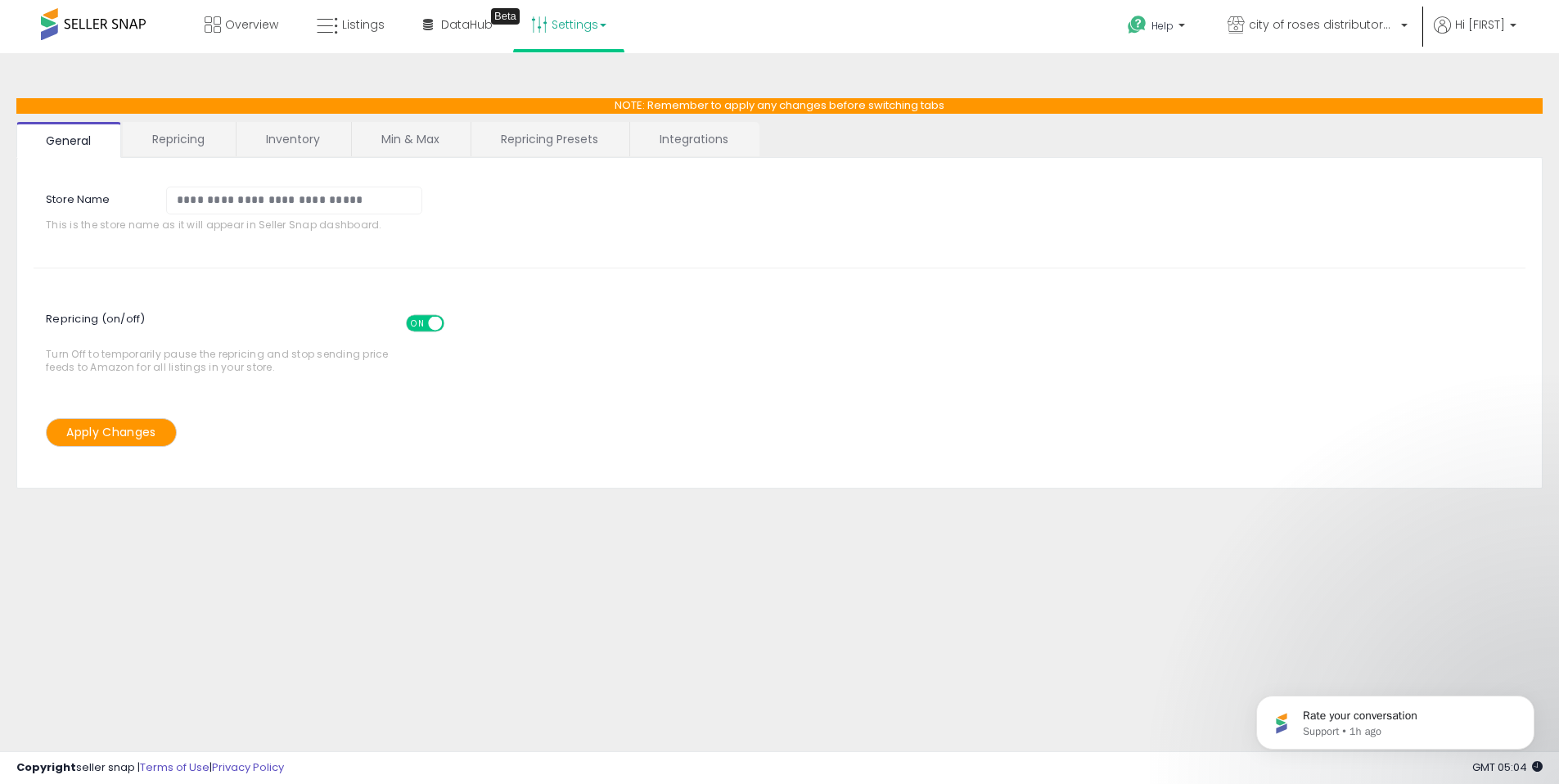 click on "Repricing Presets" at bounding box center [549, 139] 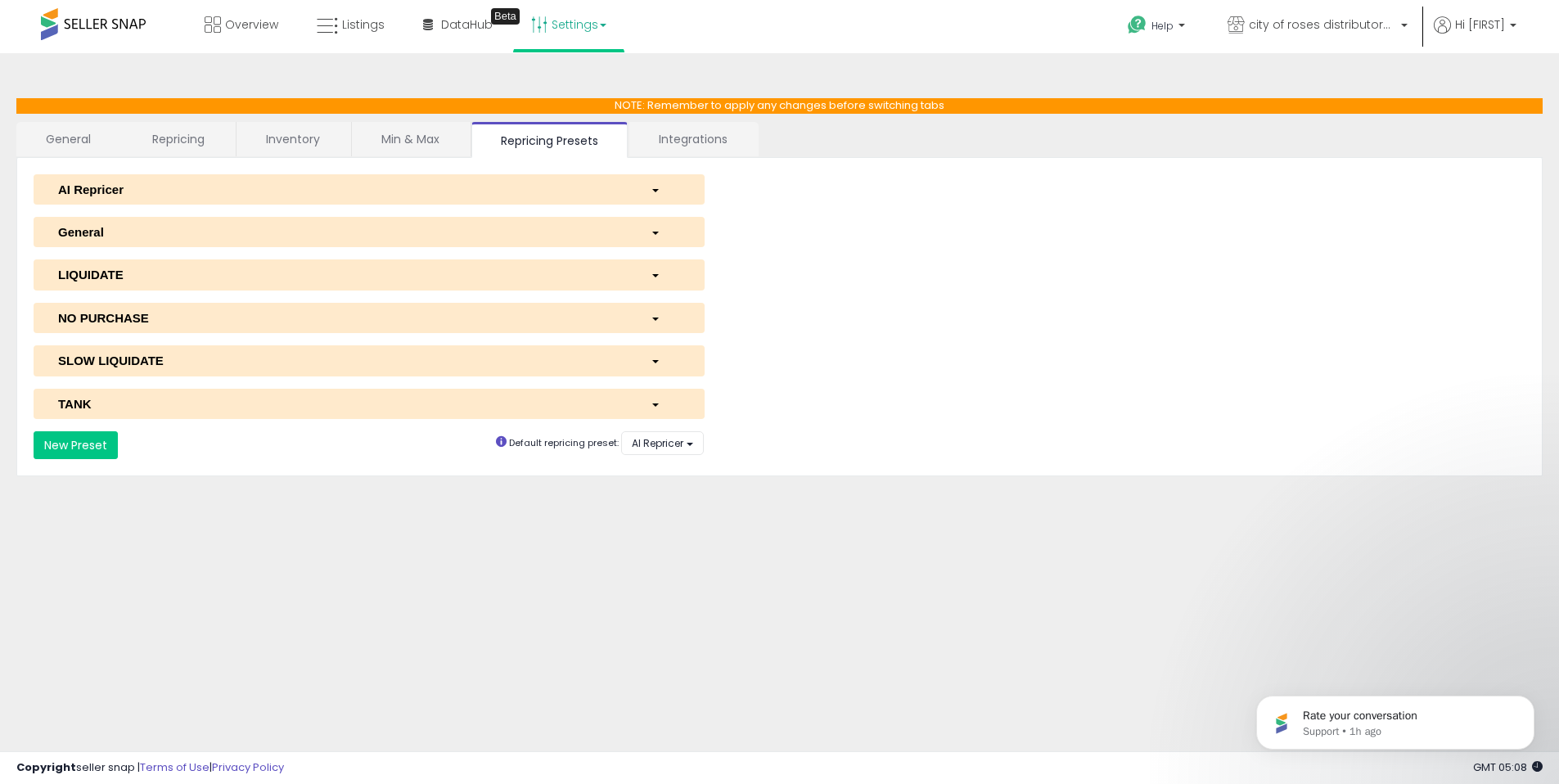click on "AI Repricer" at bounding box center (342, 189) 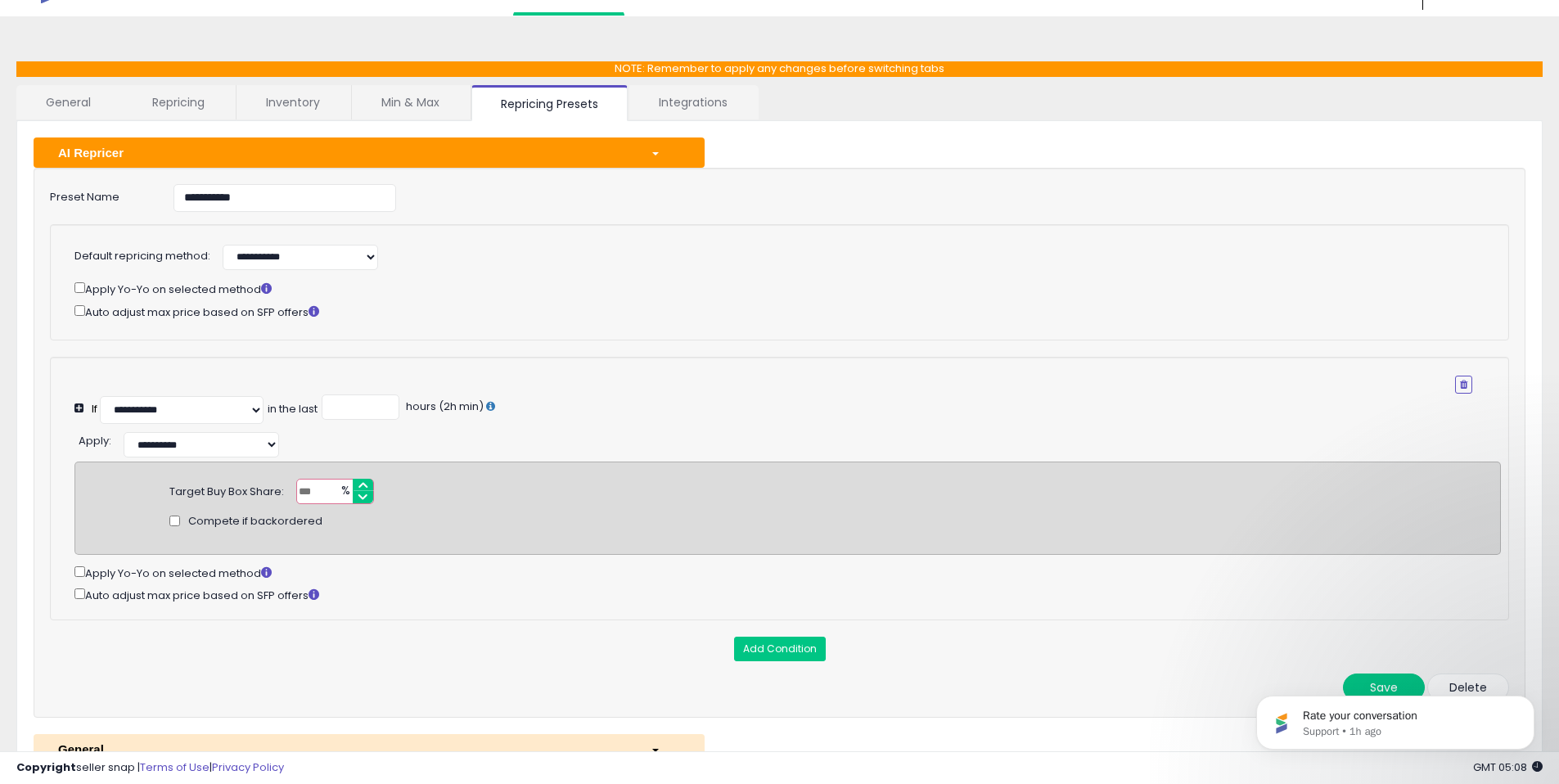 scroll, scrollTop: 34, scrollLeft: 0, axis: vertical 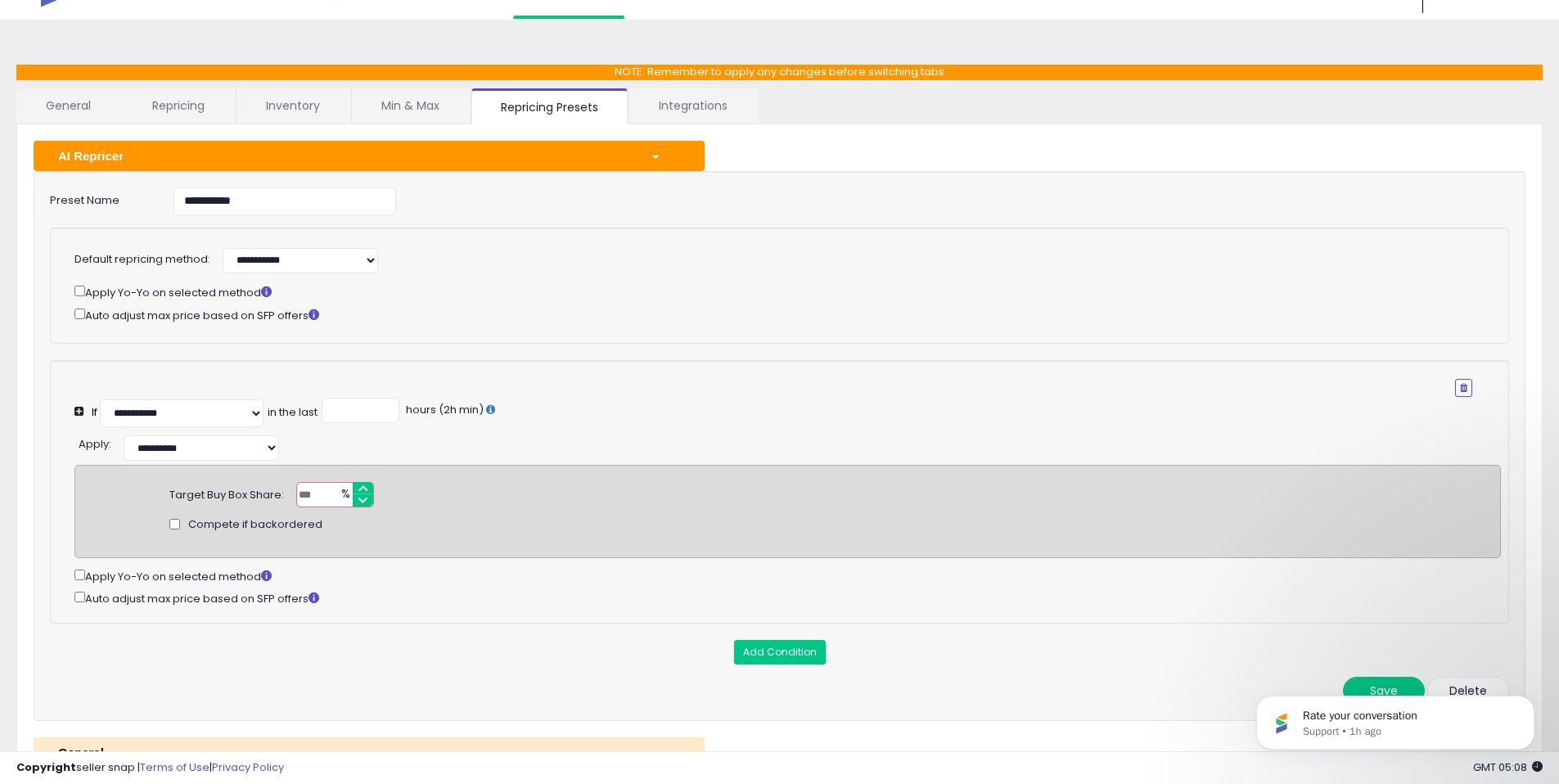 type 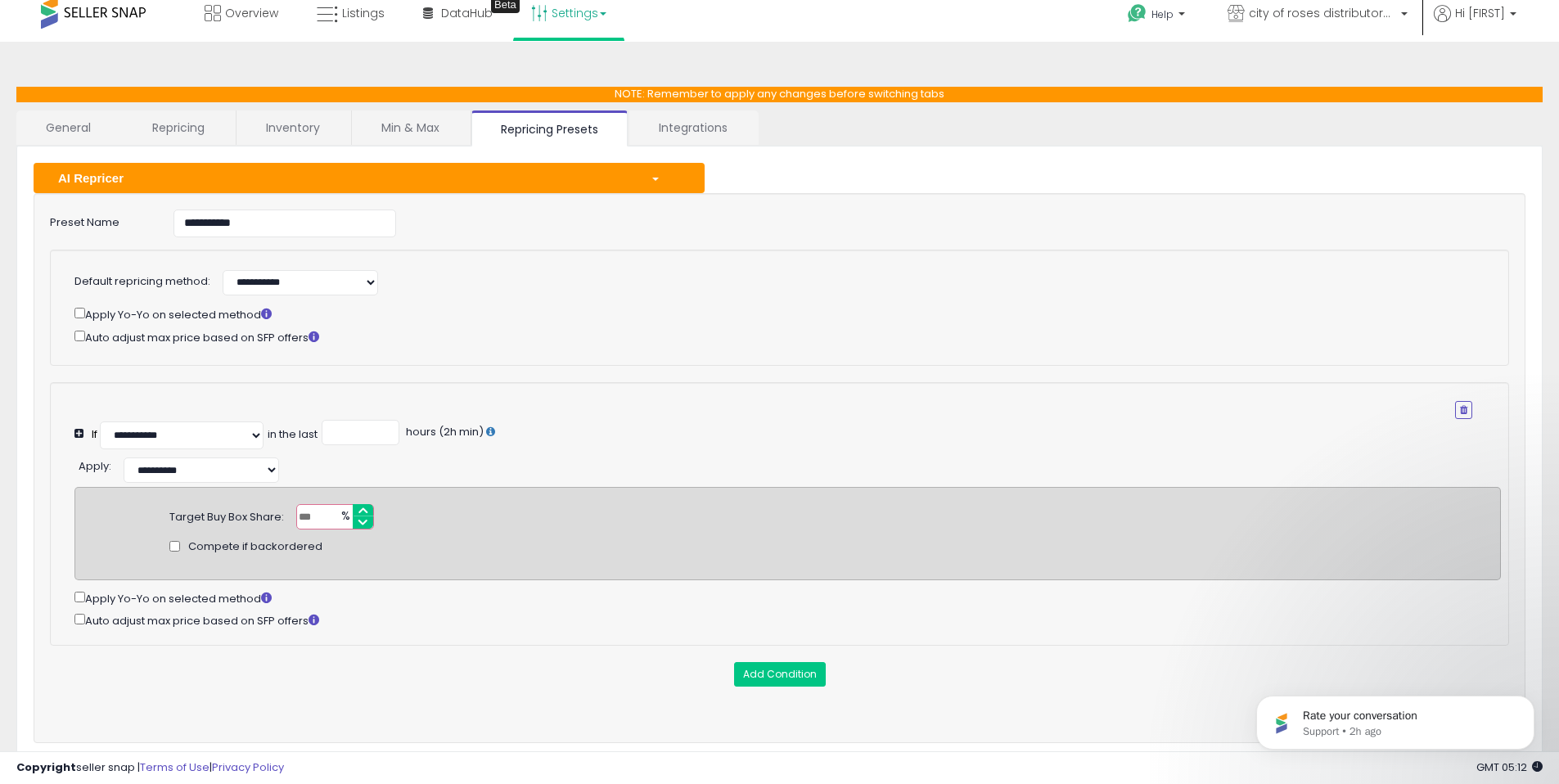 scroll, scrollTop: 0, scrollLeft: 0, axis: both 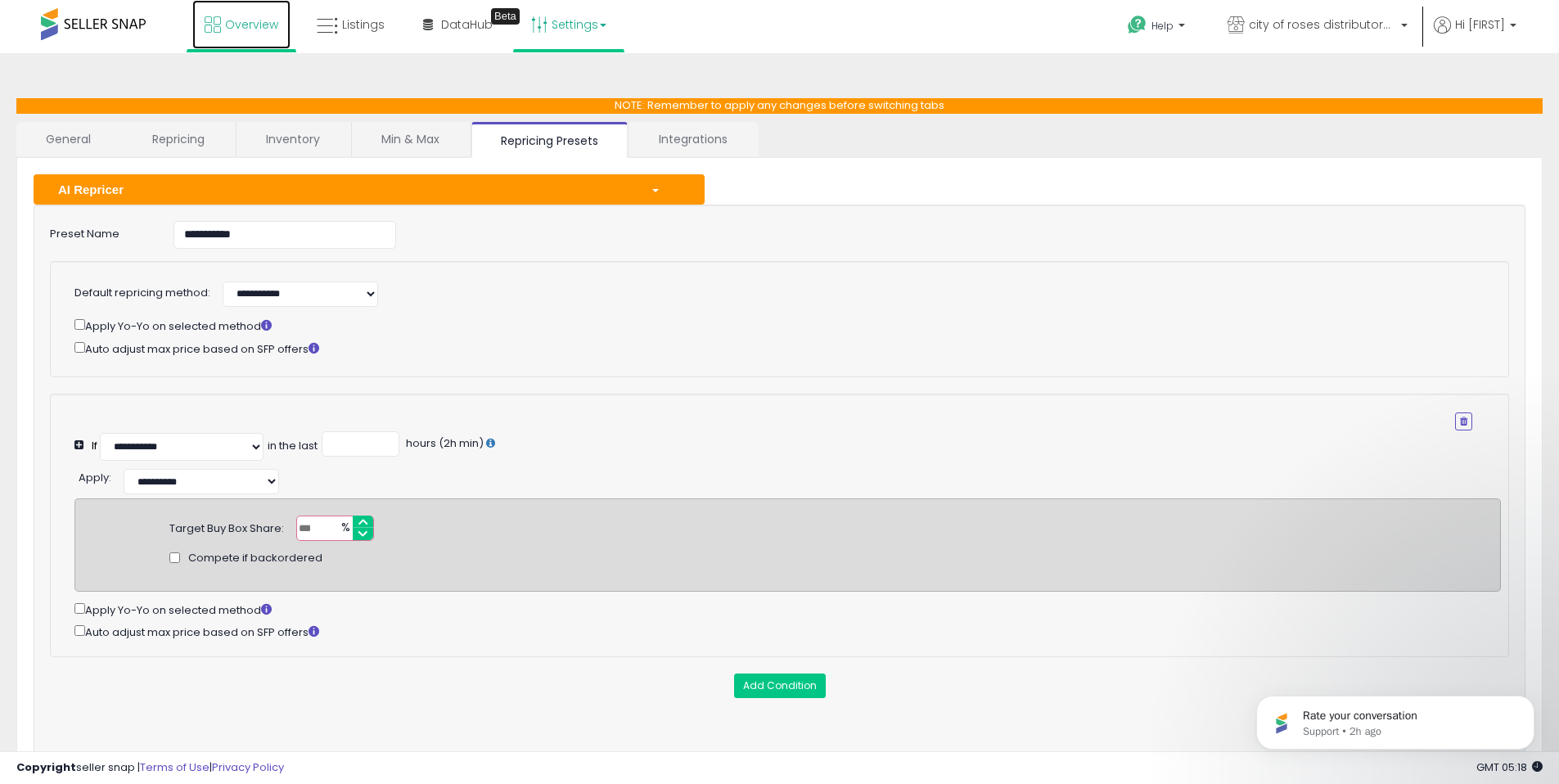 click on "Overview" at bounding box center (251, 25) 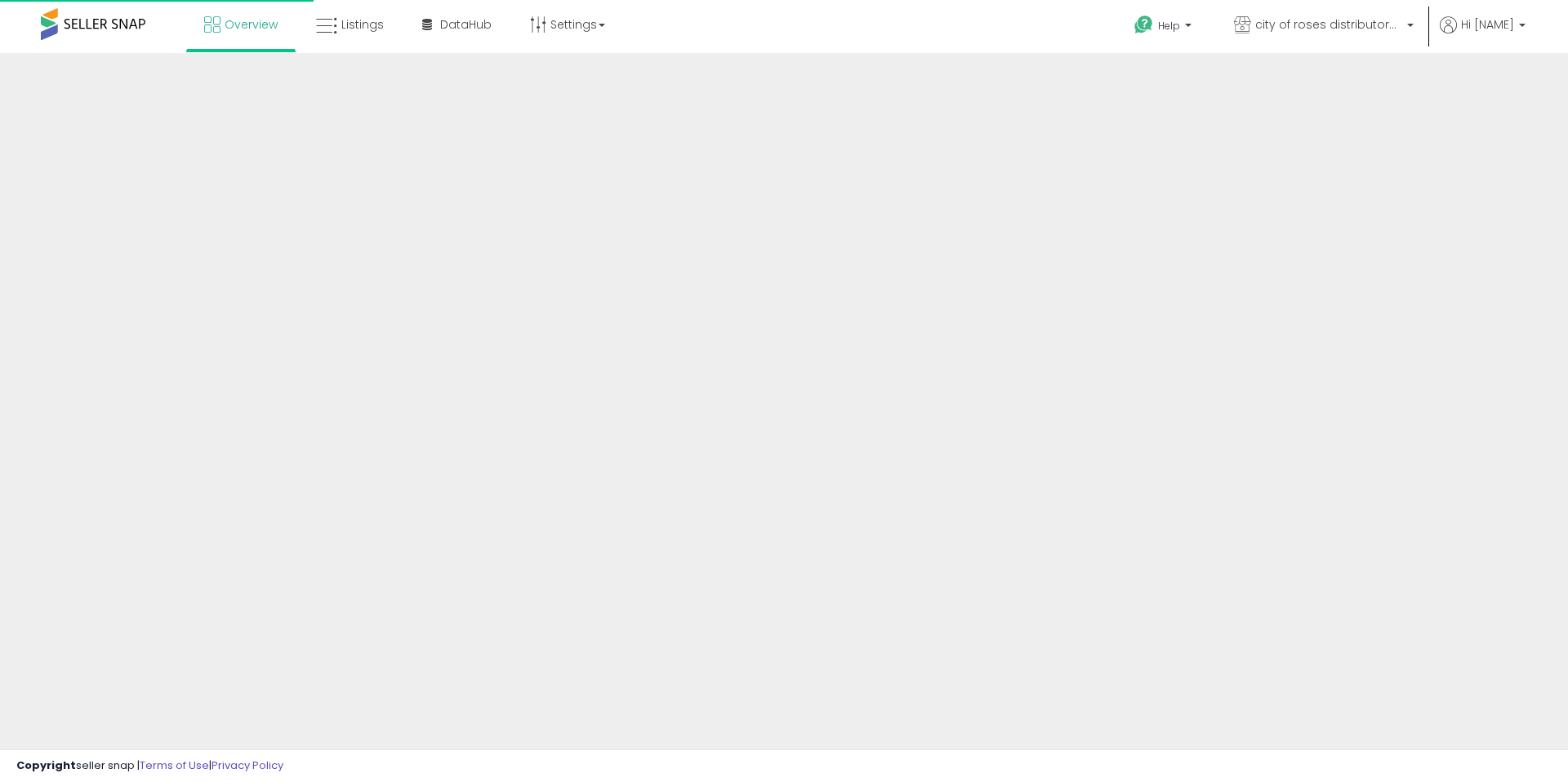scroll, scrollTop: 0, scrollLeft: 0, axis: both 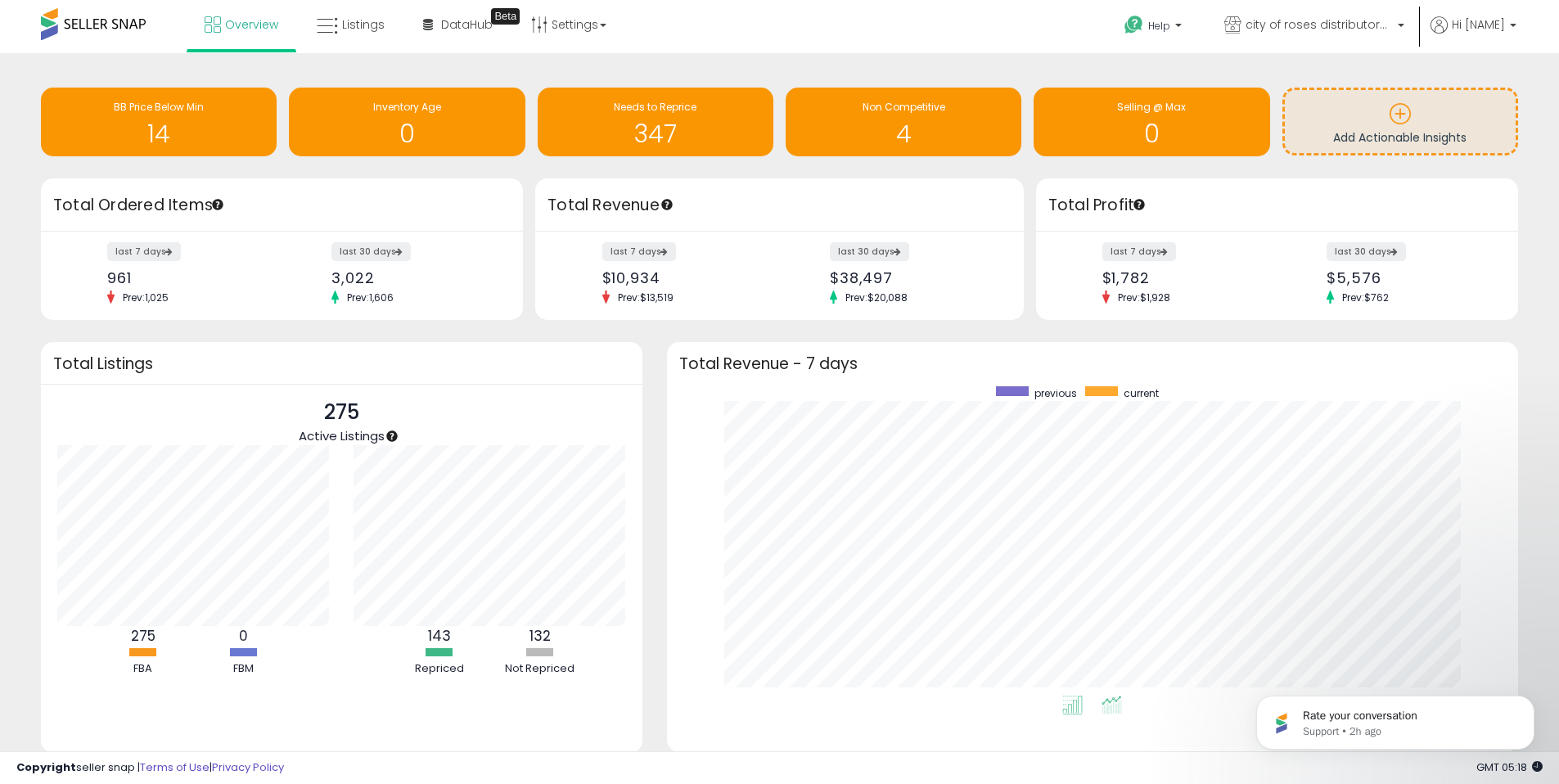click at bounding box center [1111, 705] 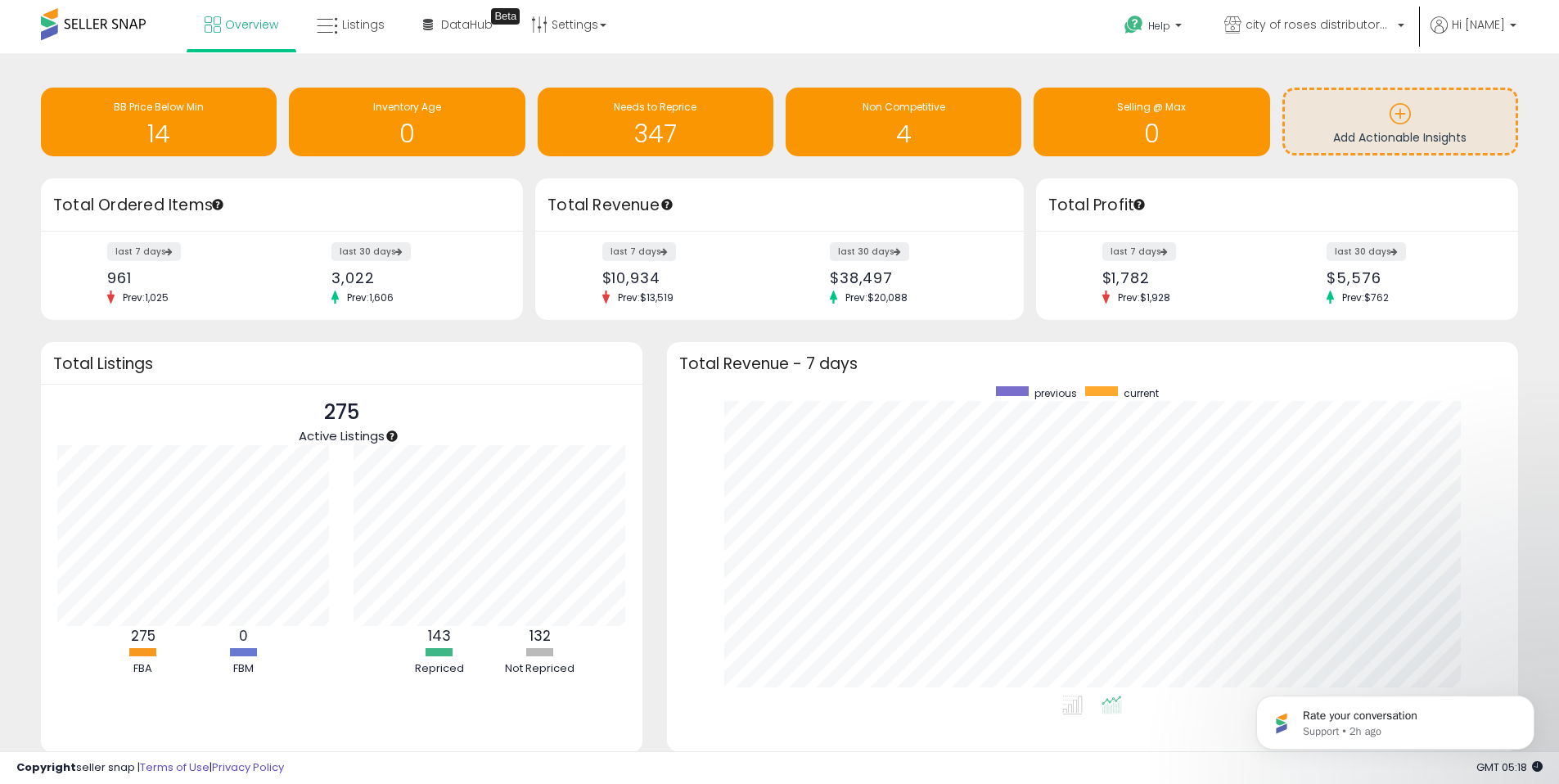 scroll, scrollTop: 818062, scrollLeft: 817554, axis: both 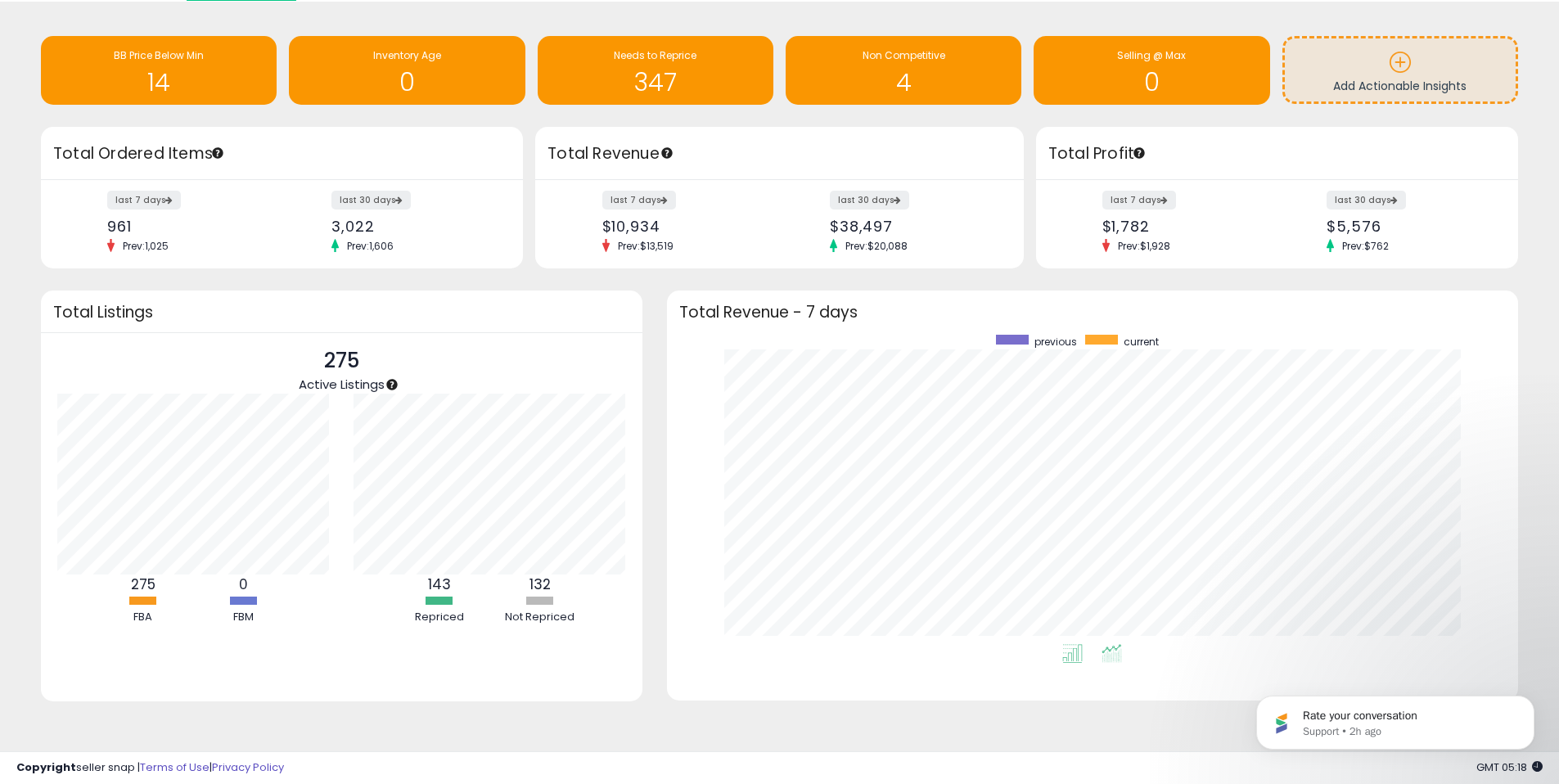 click at bounding box center (1072, 653) 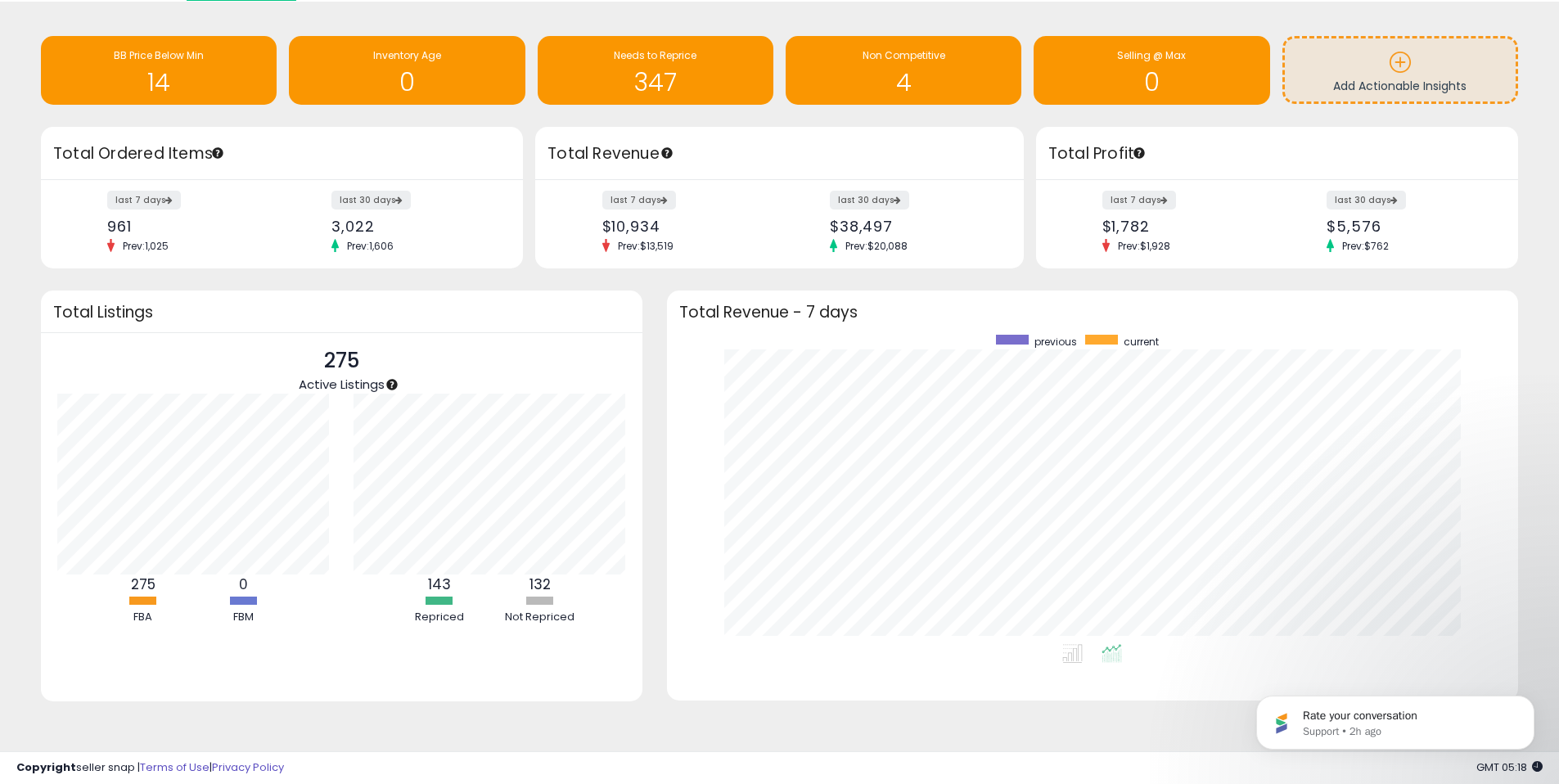 click at bounding box center (1111, 656) 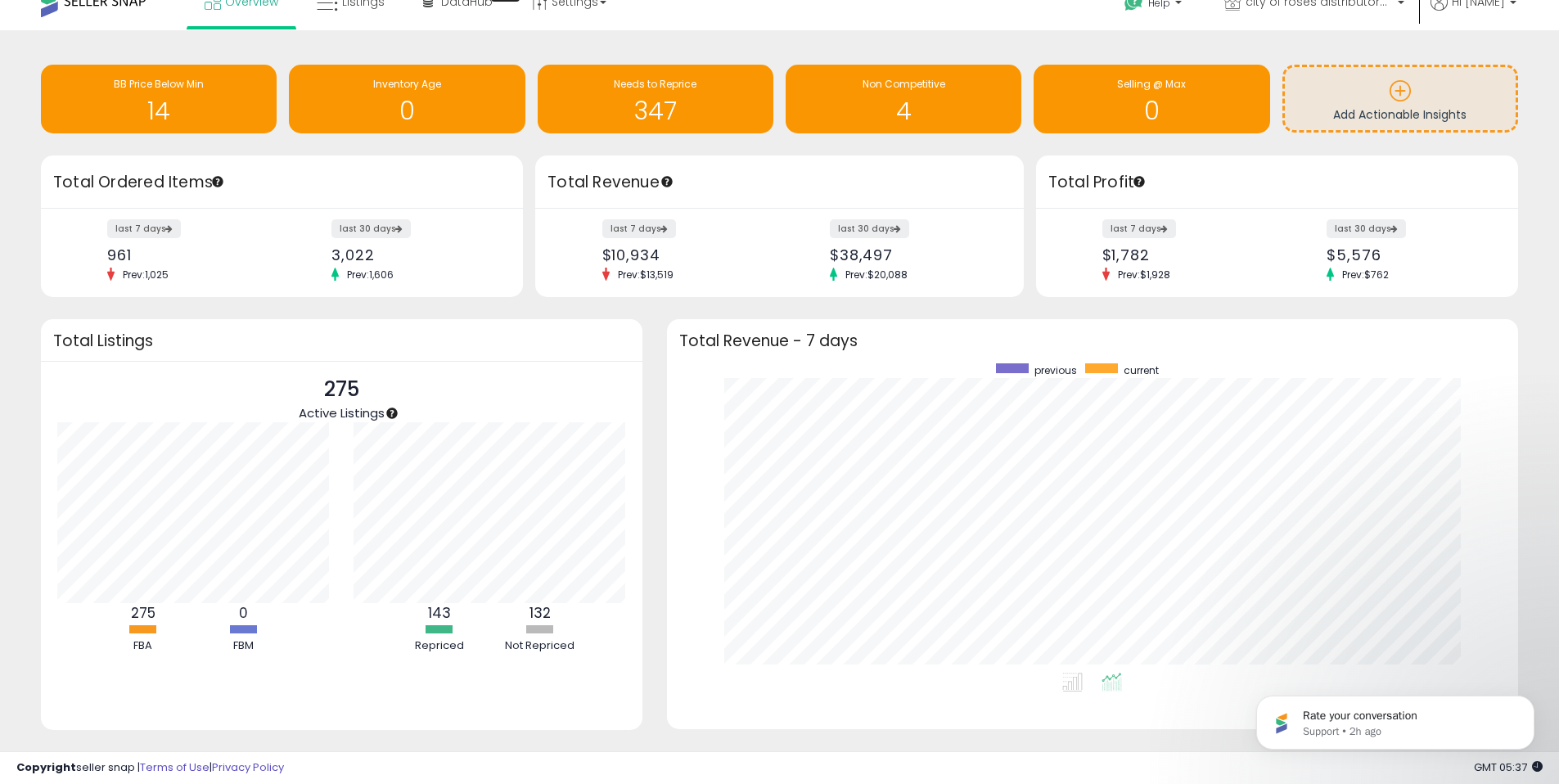 scroll, scrollTop: 0, scrollLeft: 0, axis: both 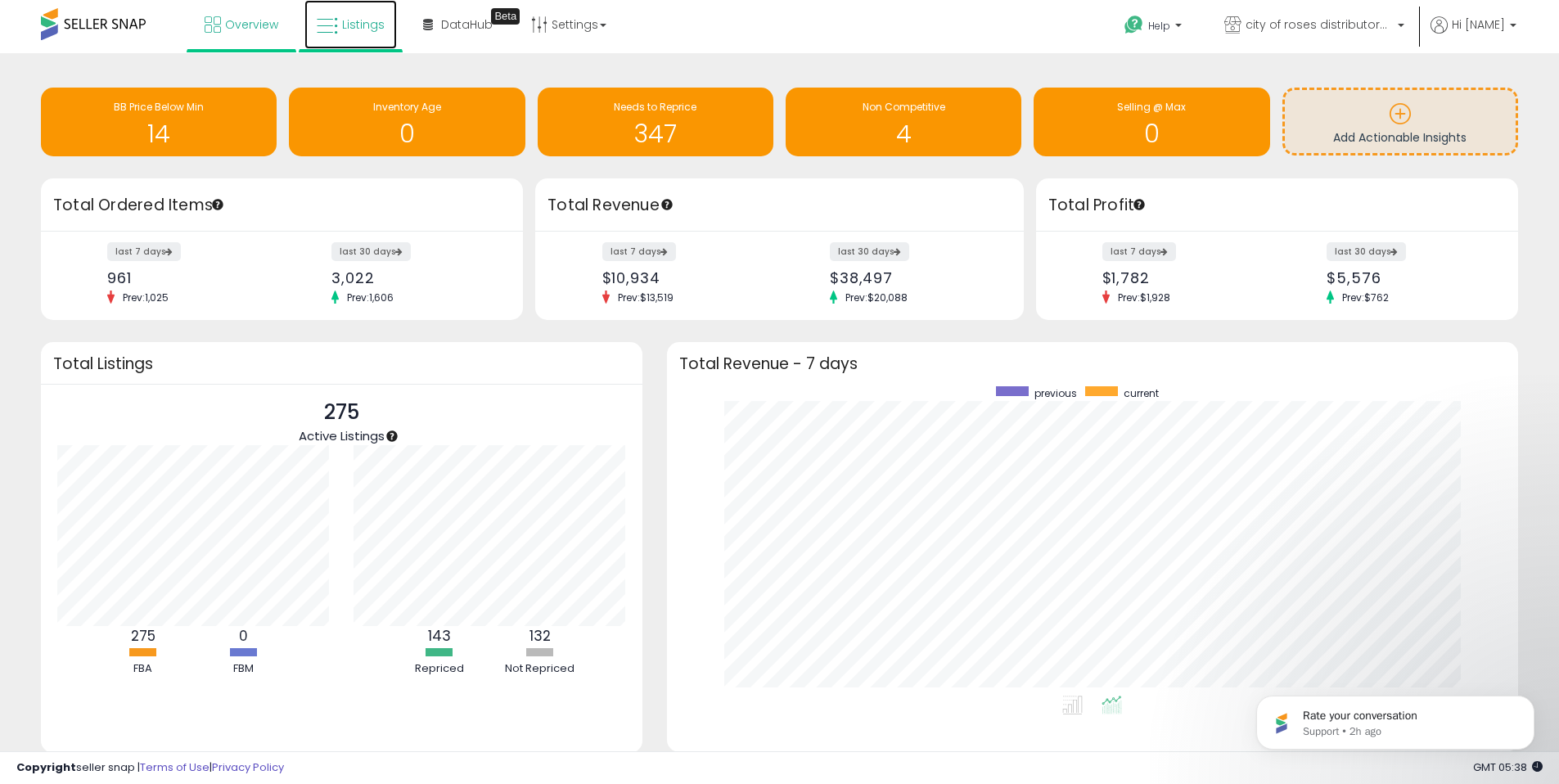 click on "Listings" at bounding box center [350, 25] 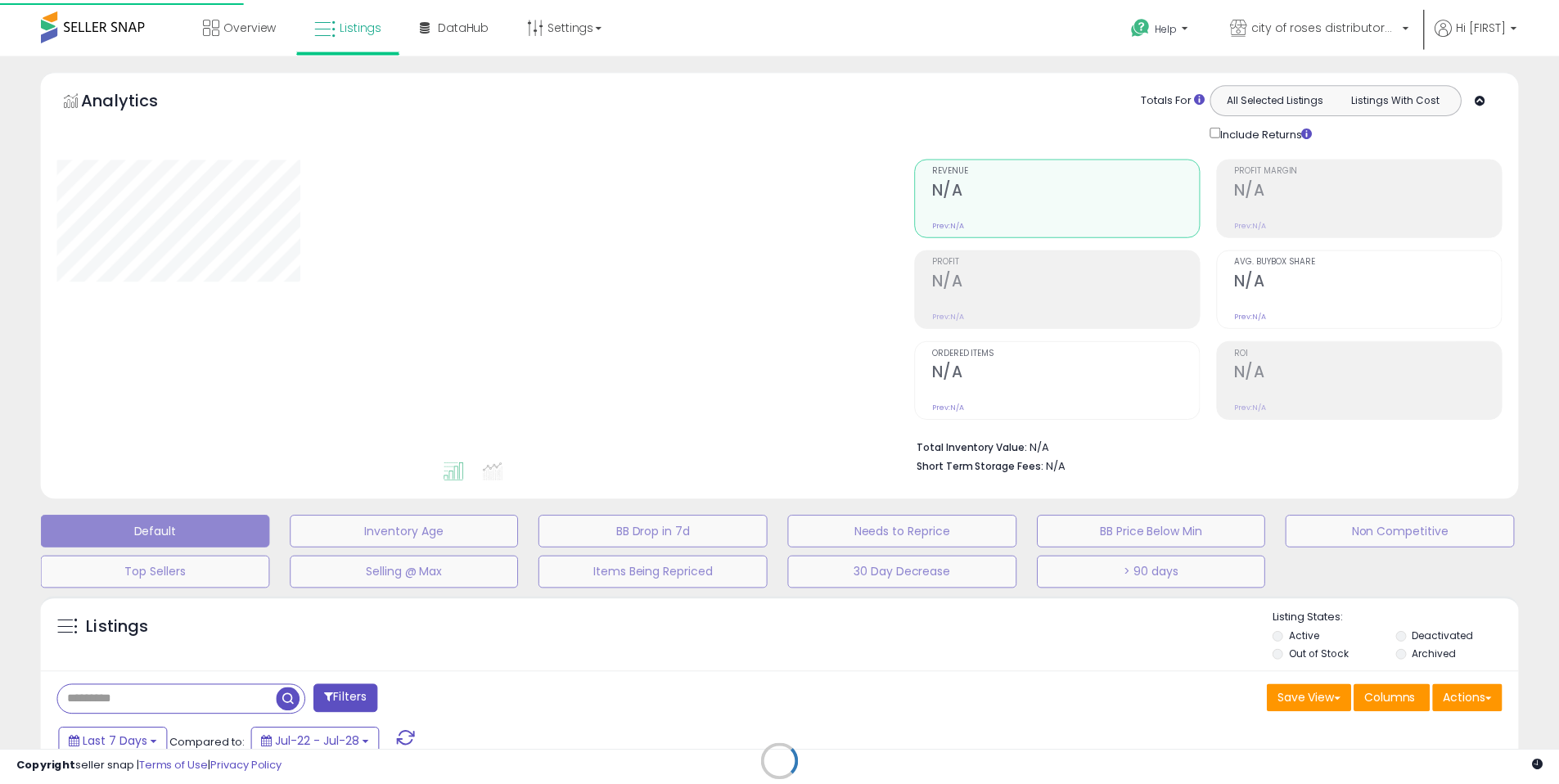 scroll, scrollTop: 0, scrollLeft: 0, axis: both 